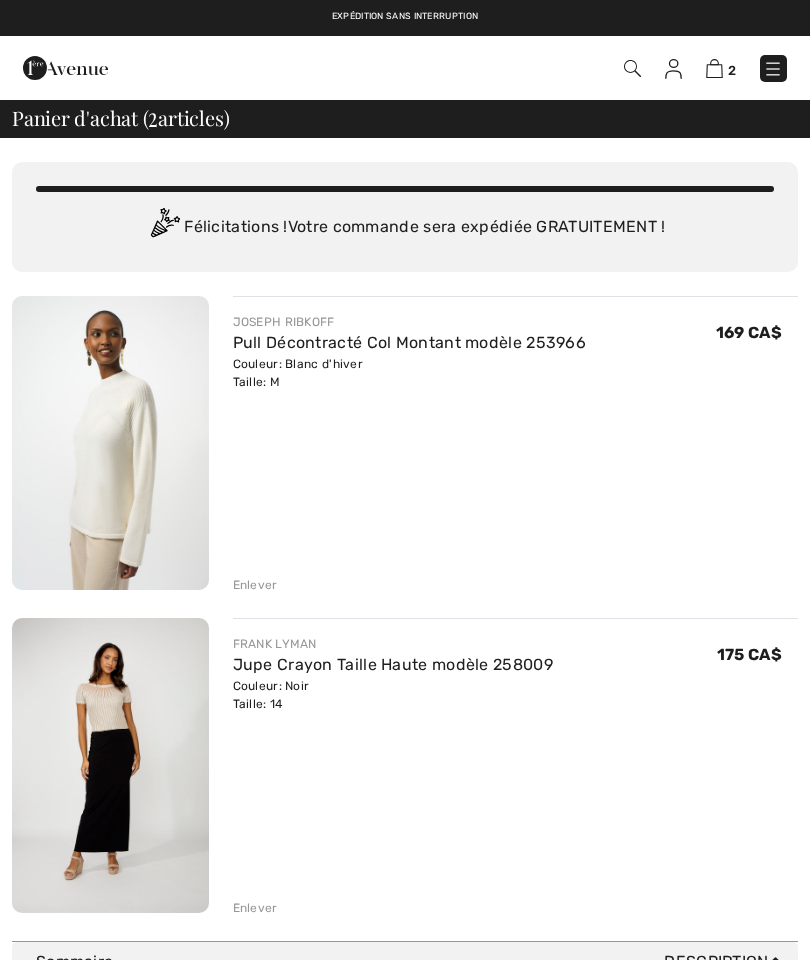 scroll, scrollTop: 0, scrollLeft: 0, axis: both 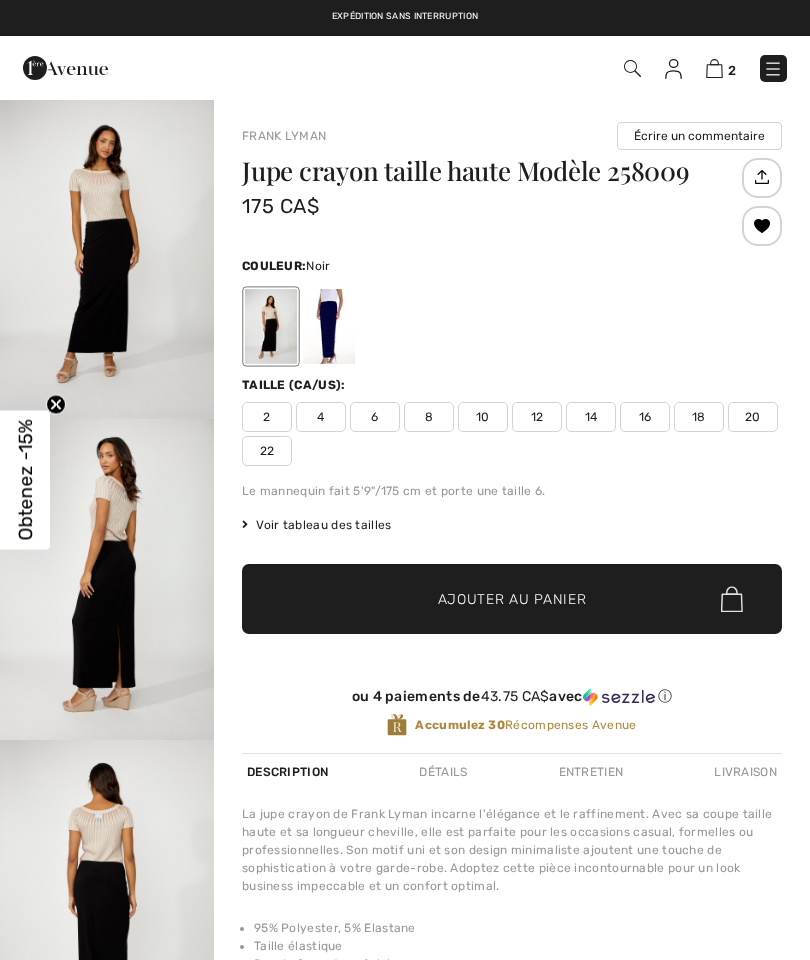 checkbox on "true" 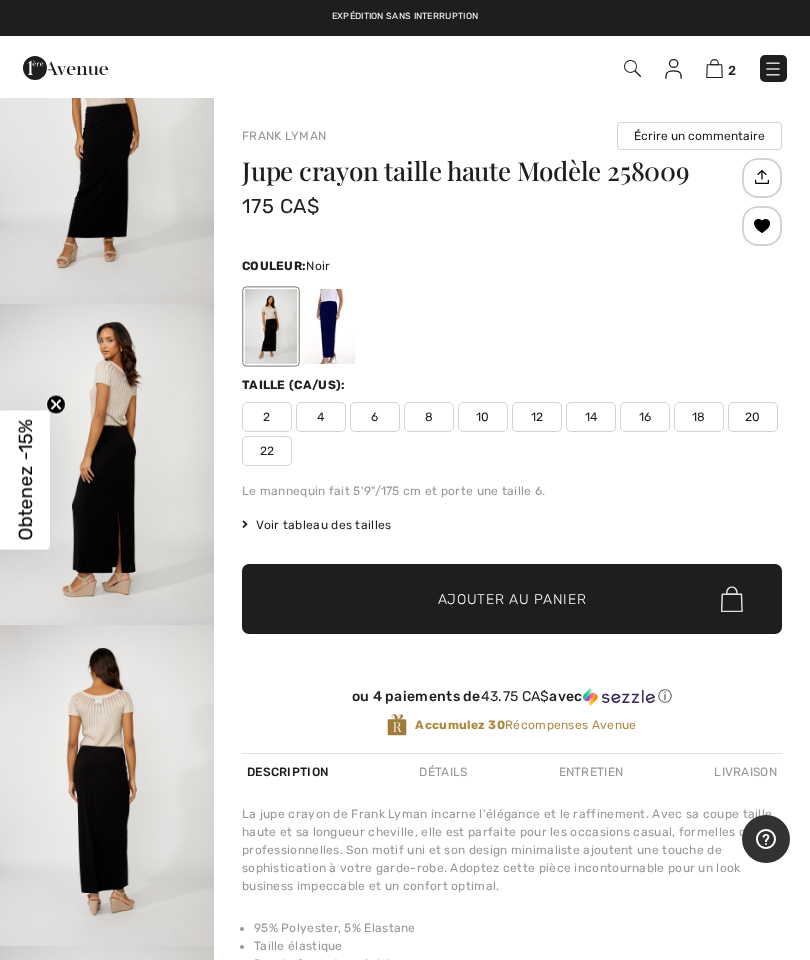 scroll, scrollTop: 150, scrollLeft: 0, axis: vertical 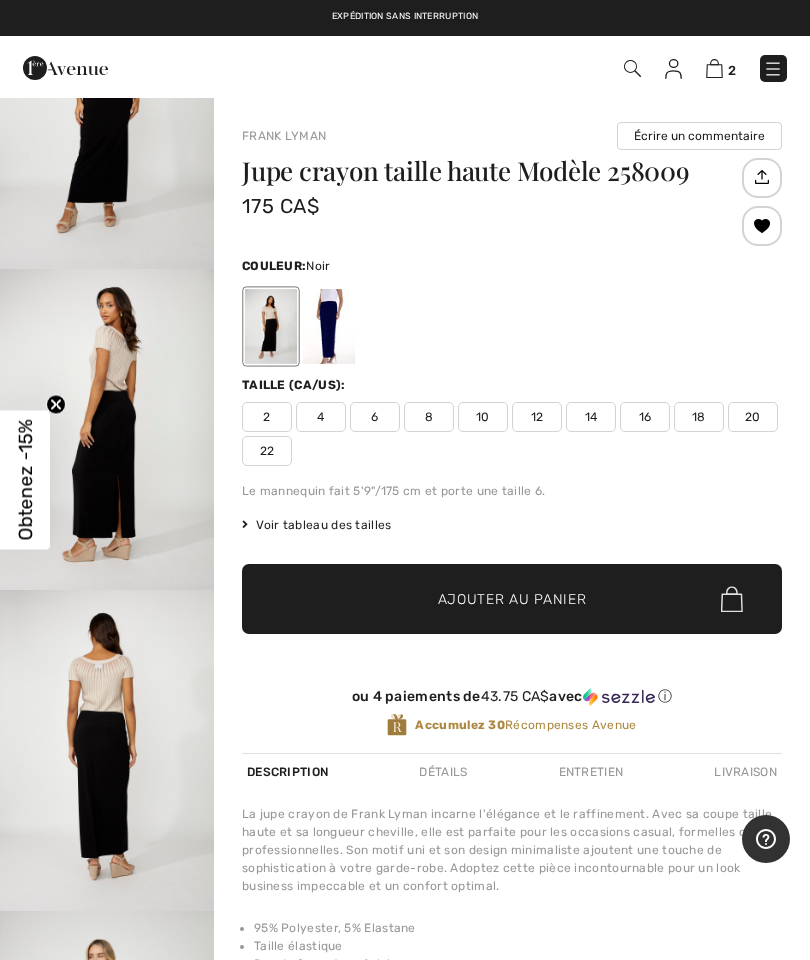 click at bounding box center [107, 429] 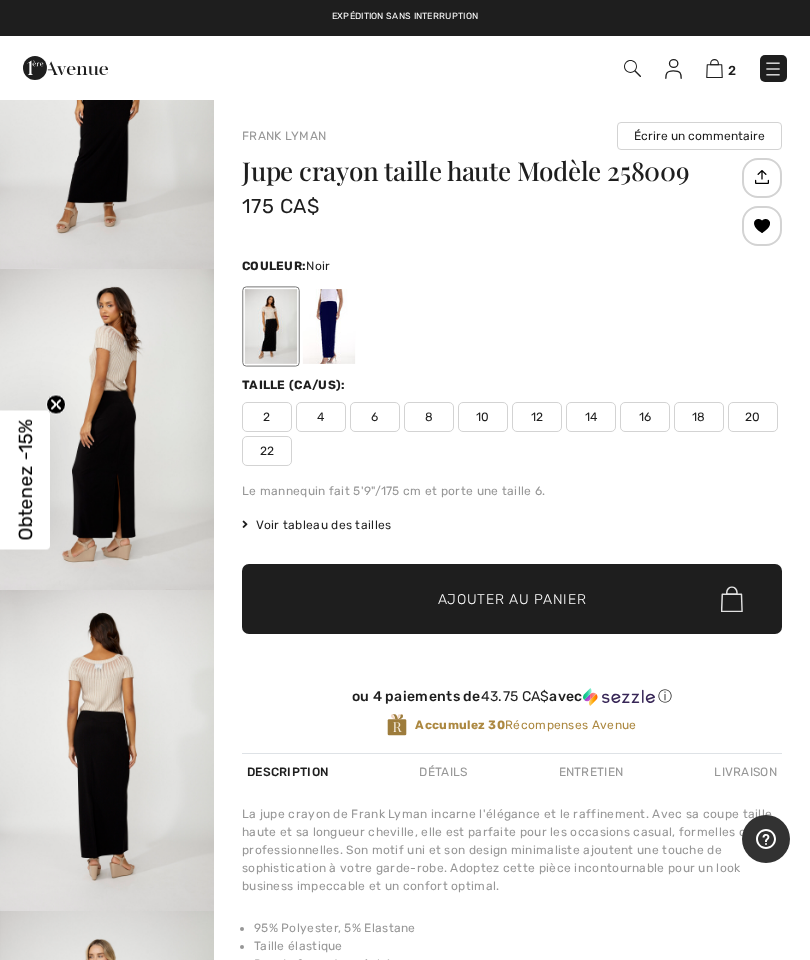 click at bounding box center [714, 68] 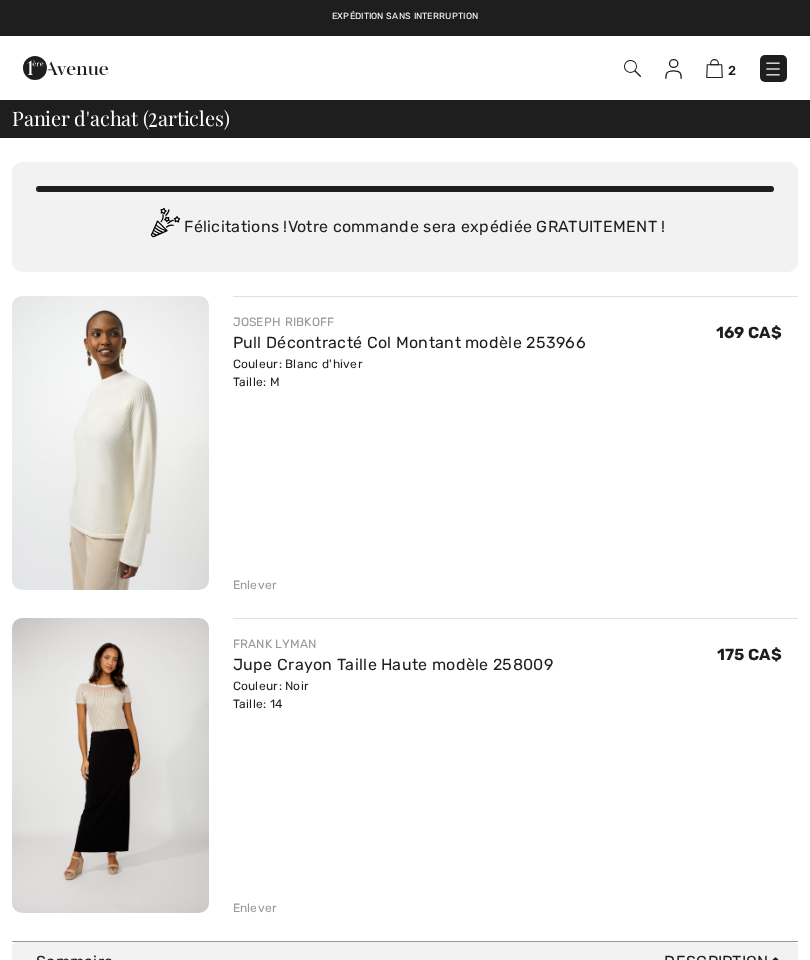 scroll, scrollTop: 0, scrollLeft: 0, axis: both 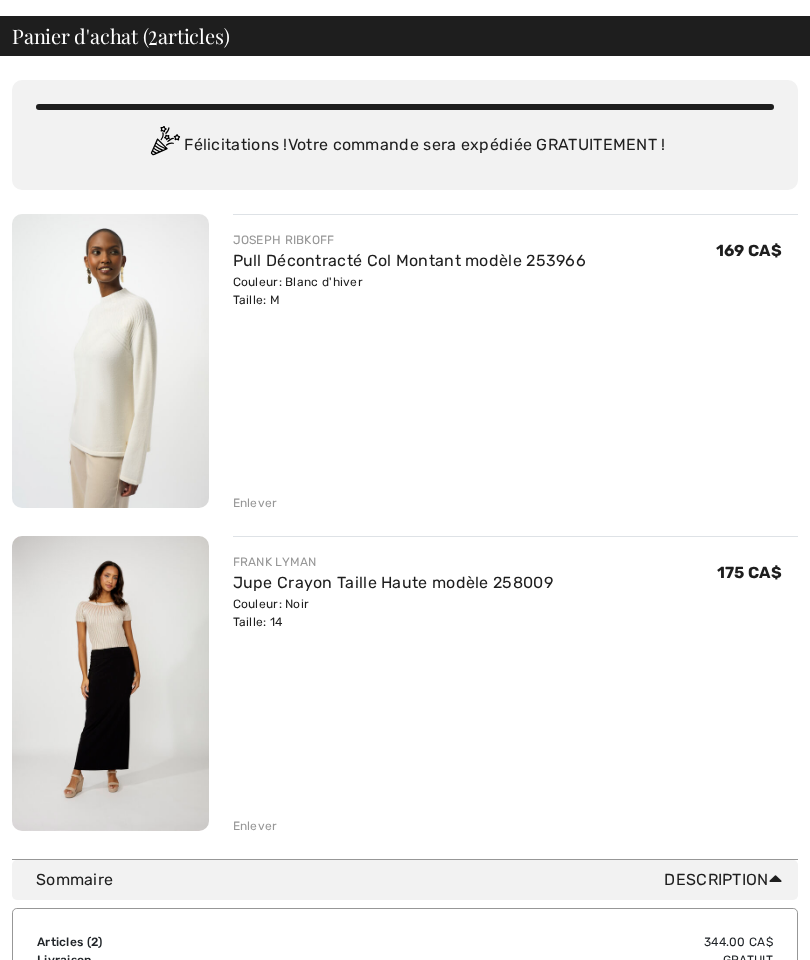 click on "Enlever" at bounding box center (255, 826) 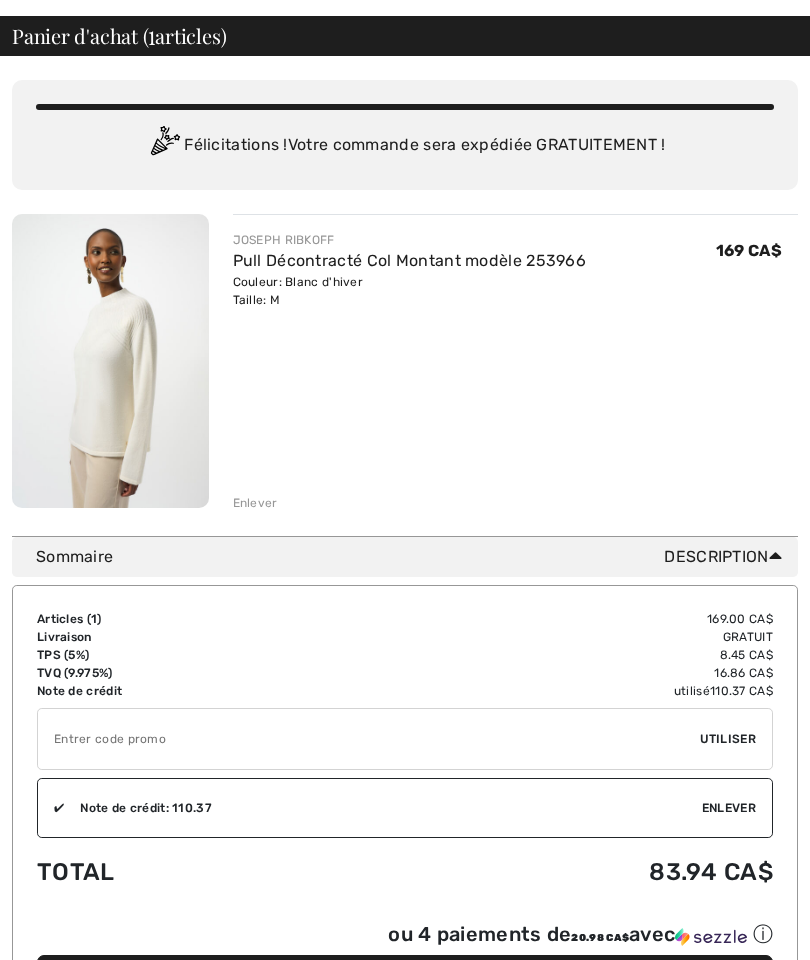 click on "Procédez au sommaire" at bounding box center [405, 982] 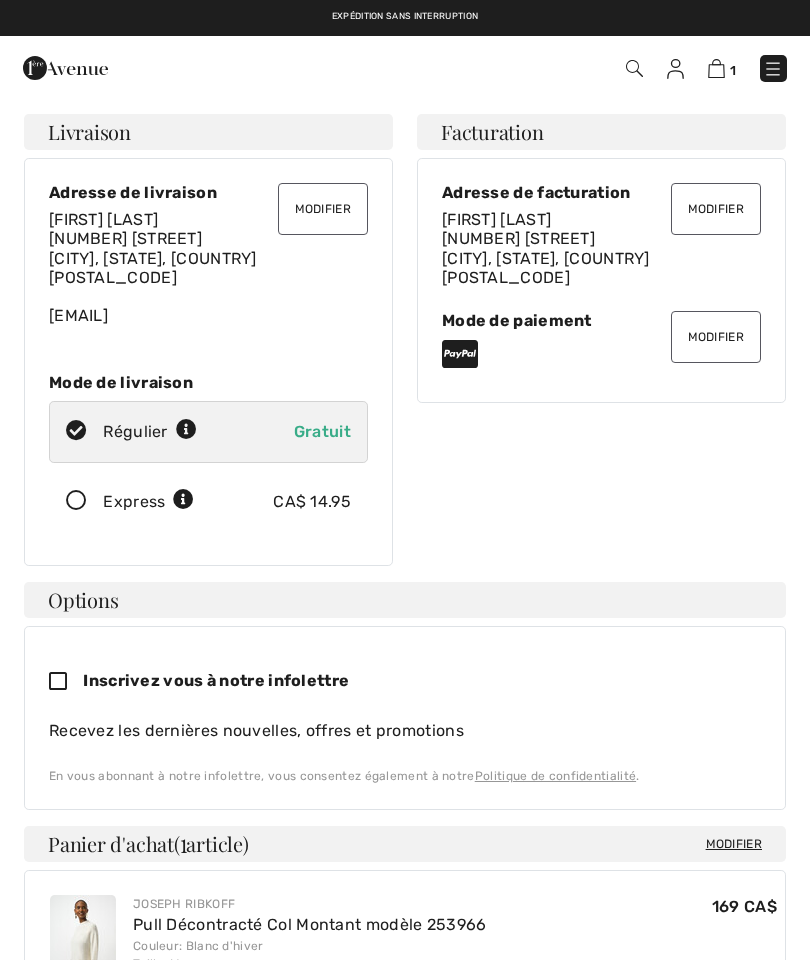 scroll, scrollTop: 0, scrollLeft: 0, axis: both 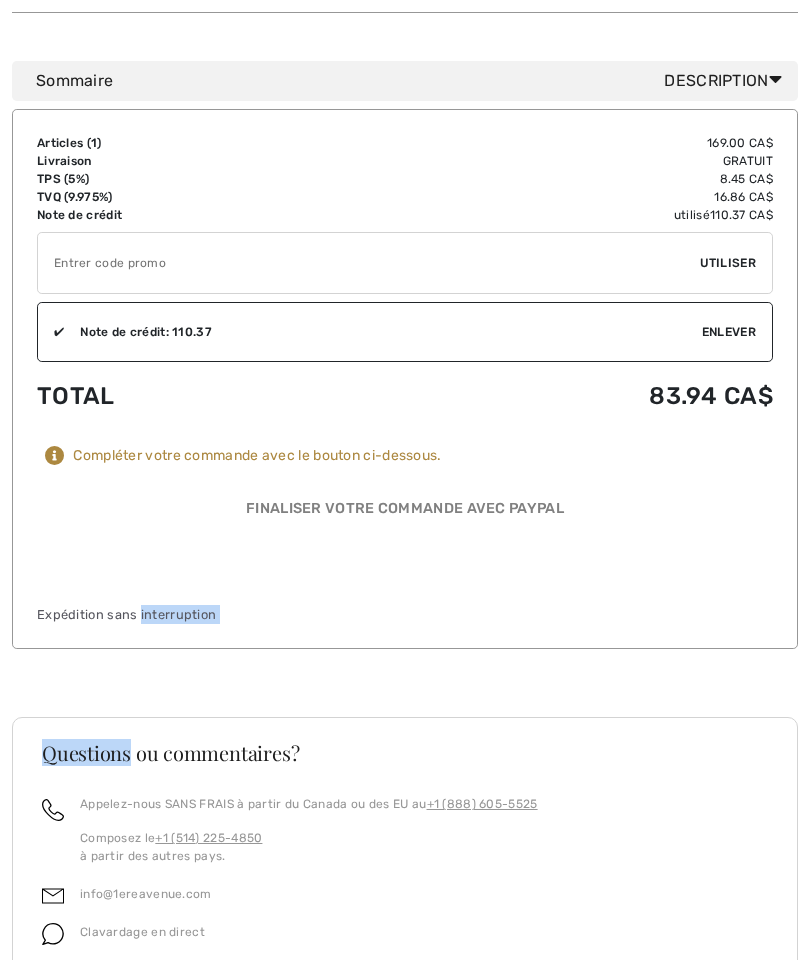 click on "Questions ou commentaires?
Appelez-nous SANS FRAIS à partir du Canada ou des EU au                             [PHONE]
Composez le  [PHONE] à partir des autres pays.
[EMAIL]
Clavardage en direct
Livraison gratuite dès 99$
Livraison promise sans frais de dédouanement surprise !
FAQ" at bounding box center [405, 921] 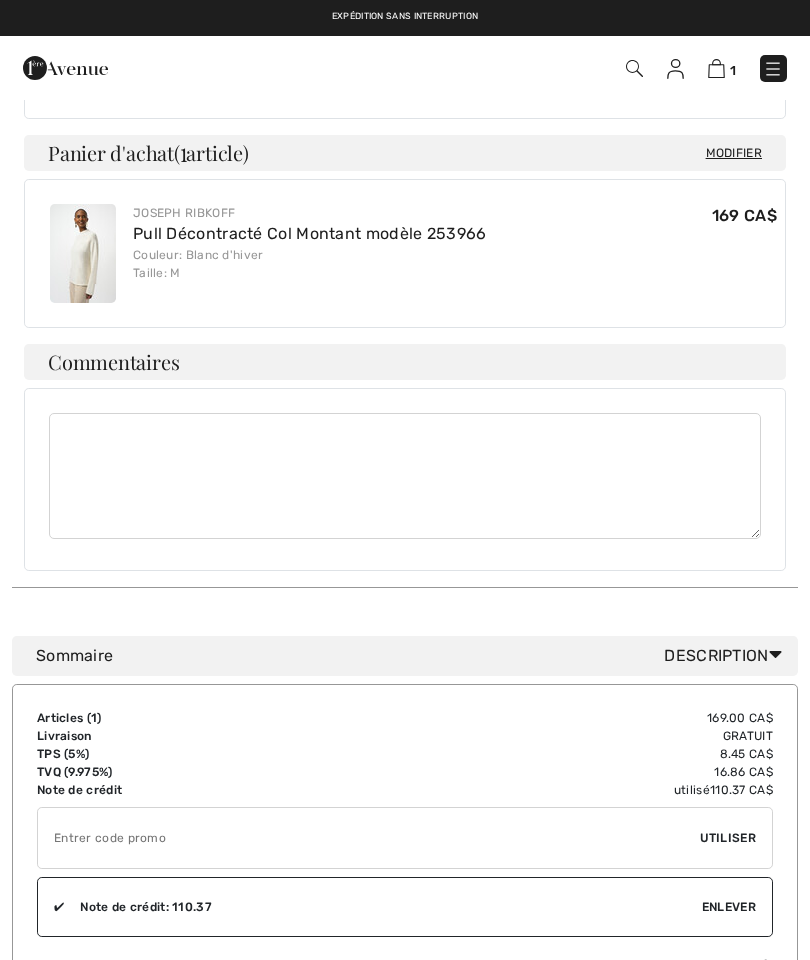 scroll, scrollTop: 690, scrollLeft: 0, axis: vertical 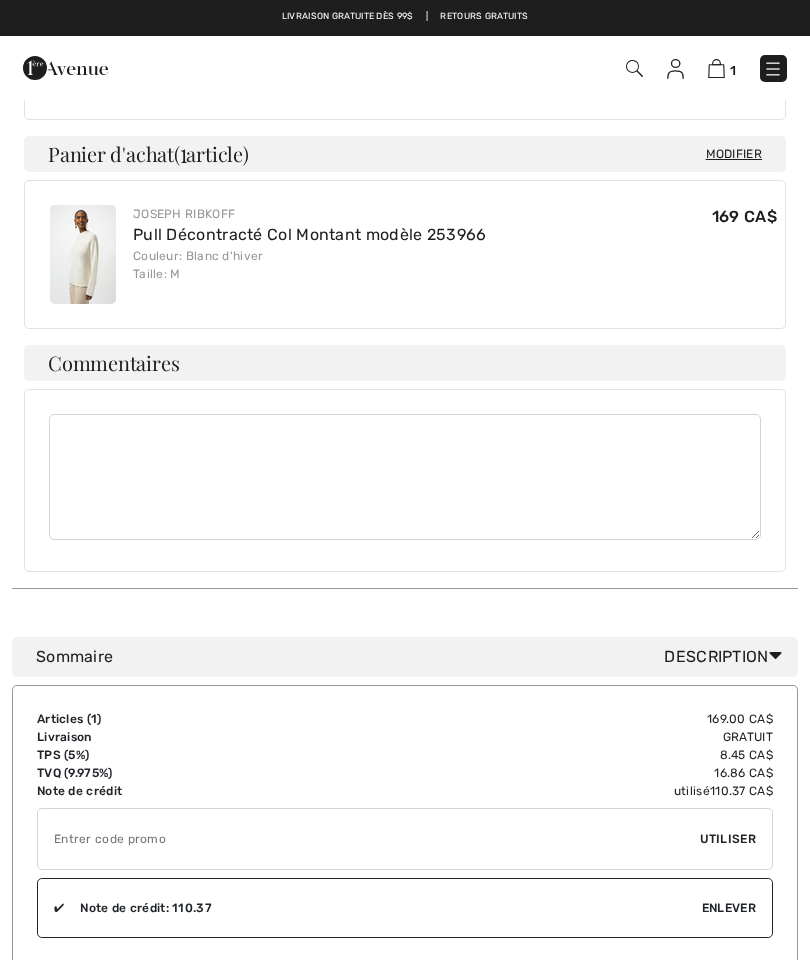 click at bounding box center (773, 69) 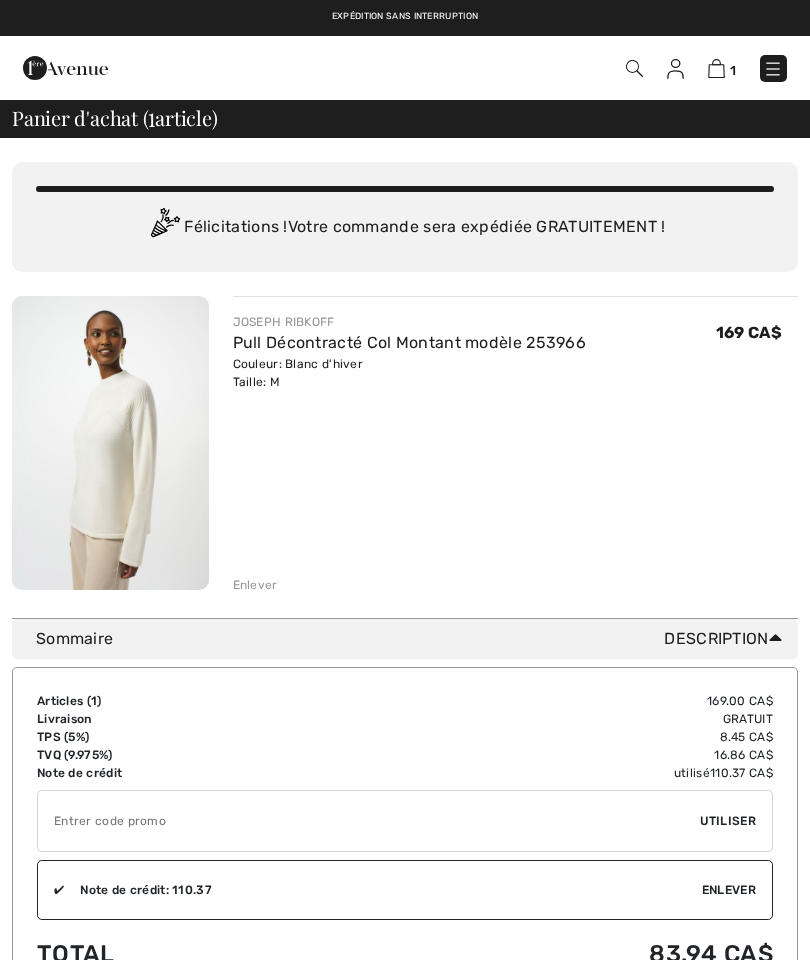 scroll, scrollTop: 162, scrollLeft: 0, axis: vertical 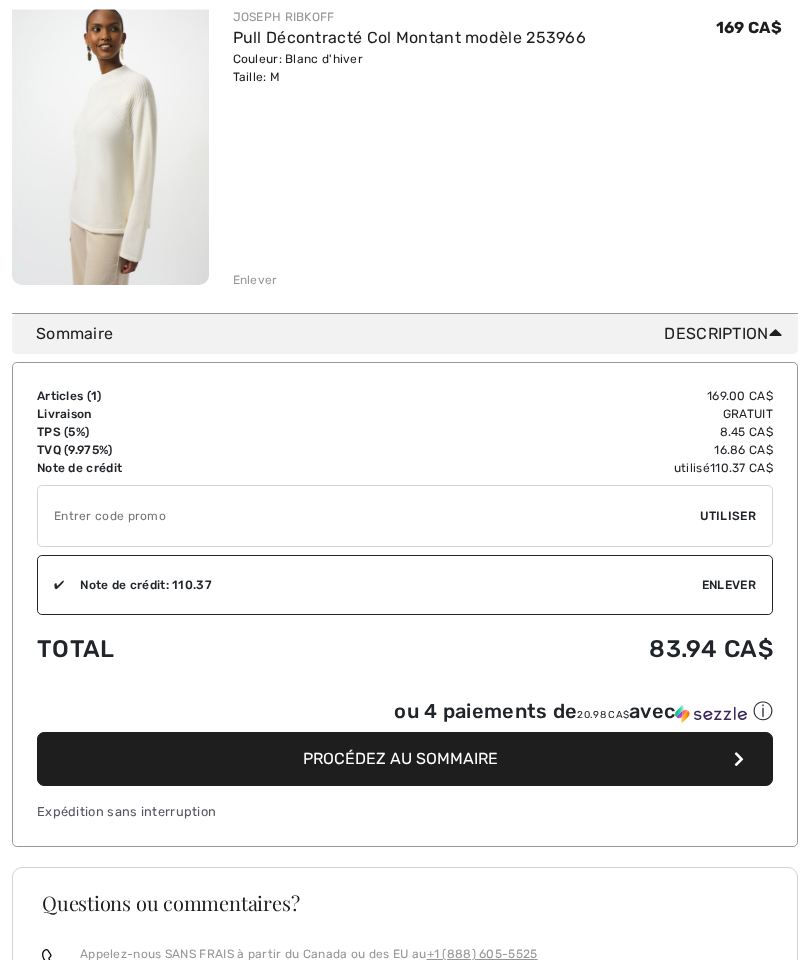 click on "Procédez au sommaire" at bounding box center [405, 760] 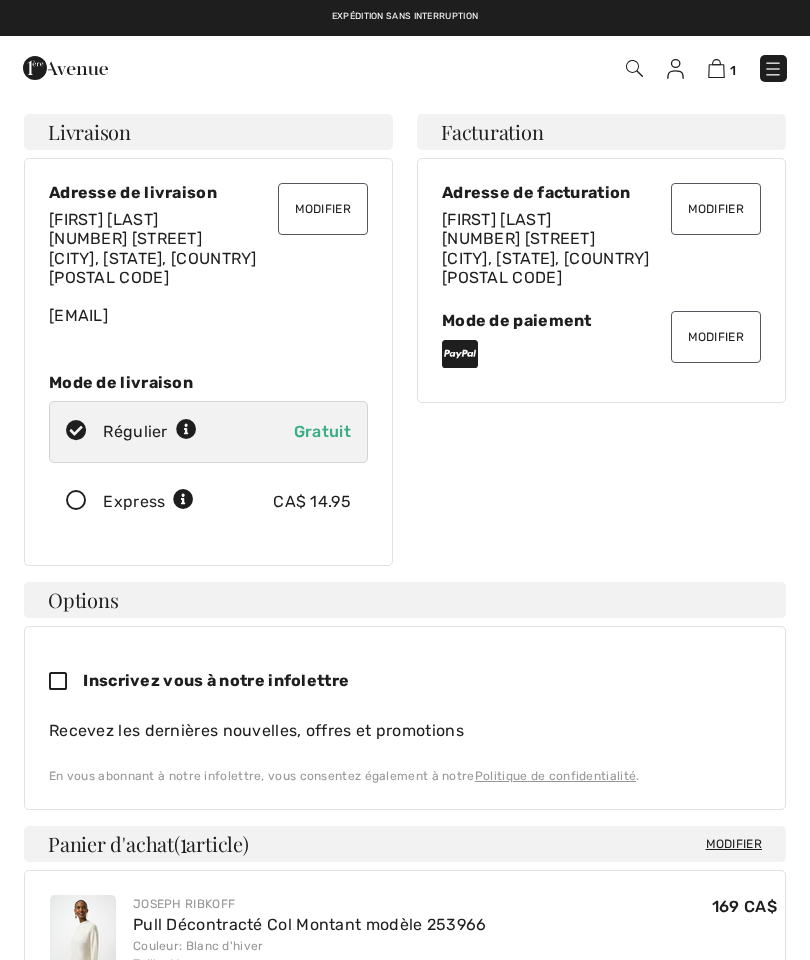 scroll, scrollTop: 0, scrollLeft: 0, axis: both 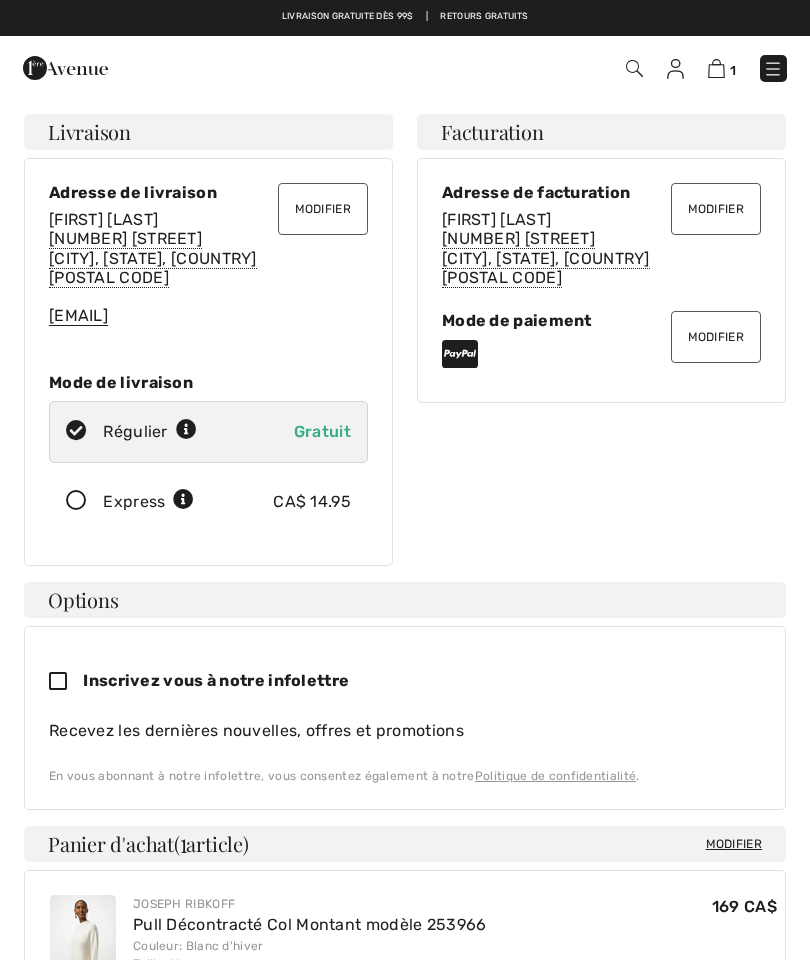 click on "Modifier" at bounding box center [716, 337] 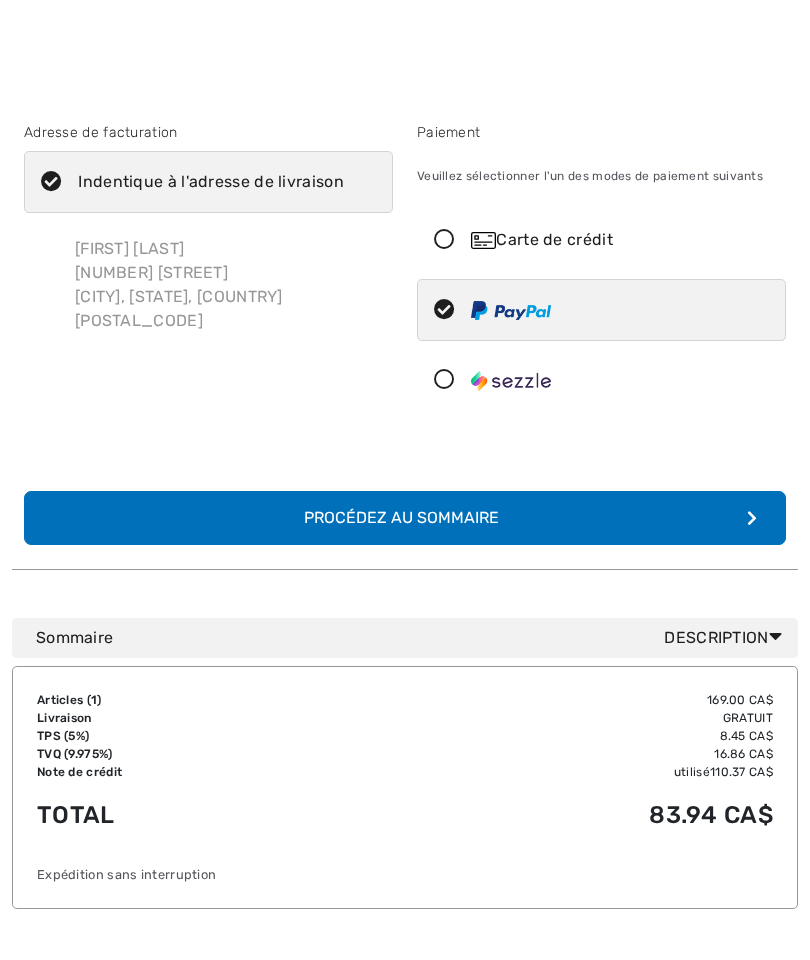 scroll, scrollTop: 37, scrollLeft: 0, axis: vertical 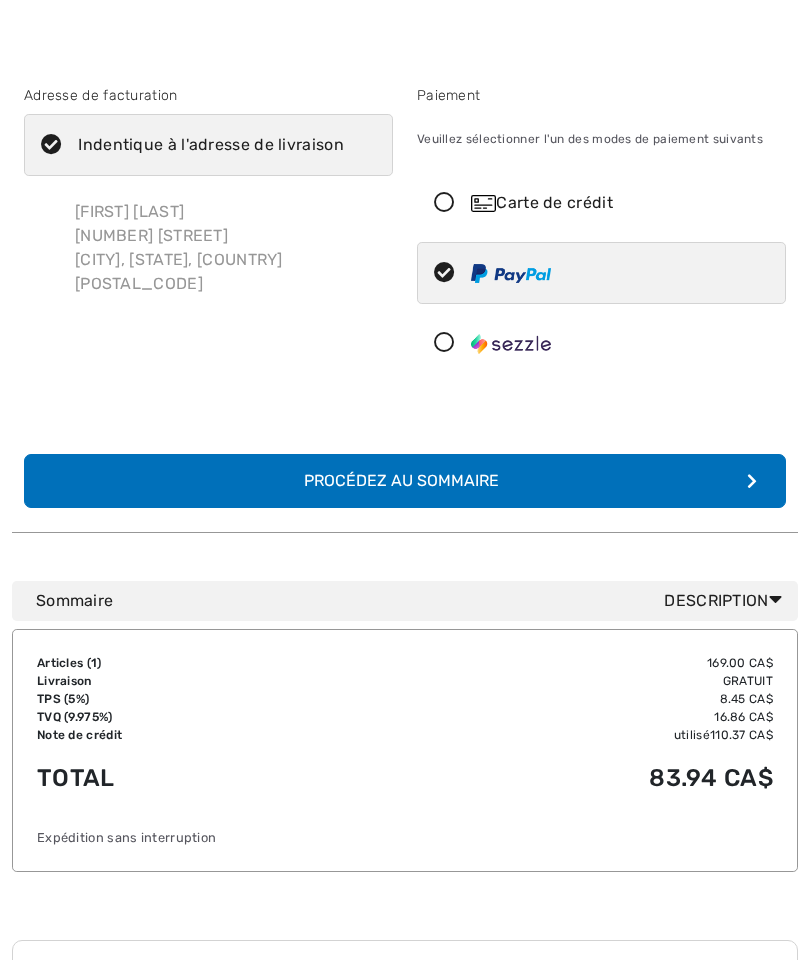 click at bounding box center [444, 203] 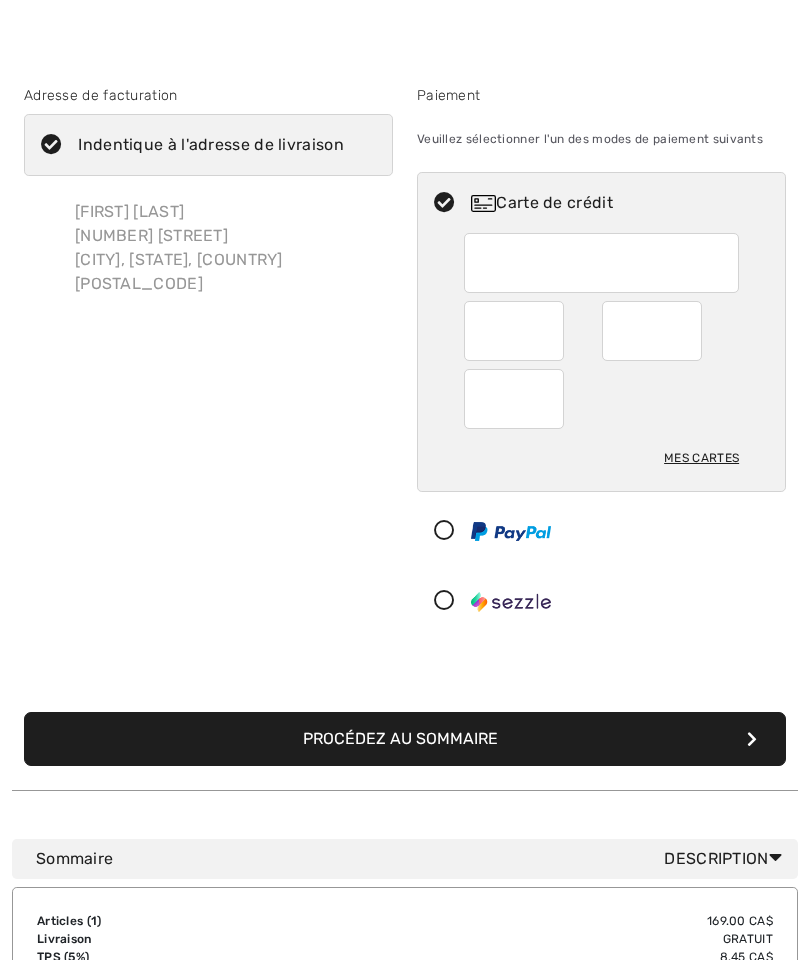 click on "Mes cartes" at bounding box center (701, 458) 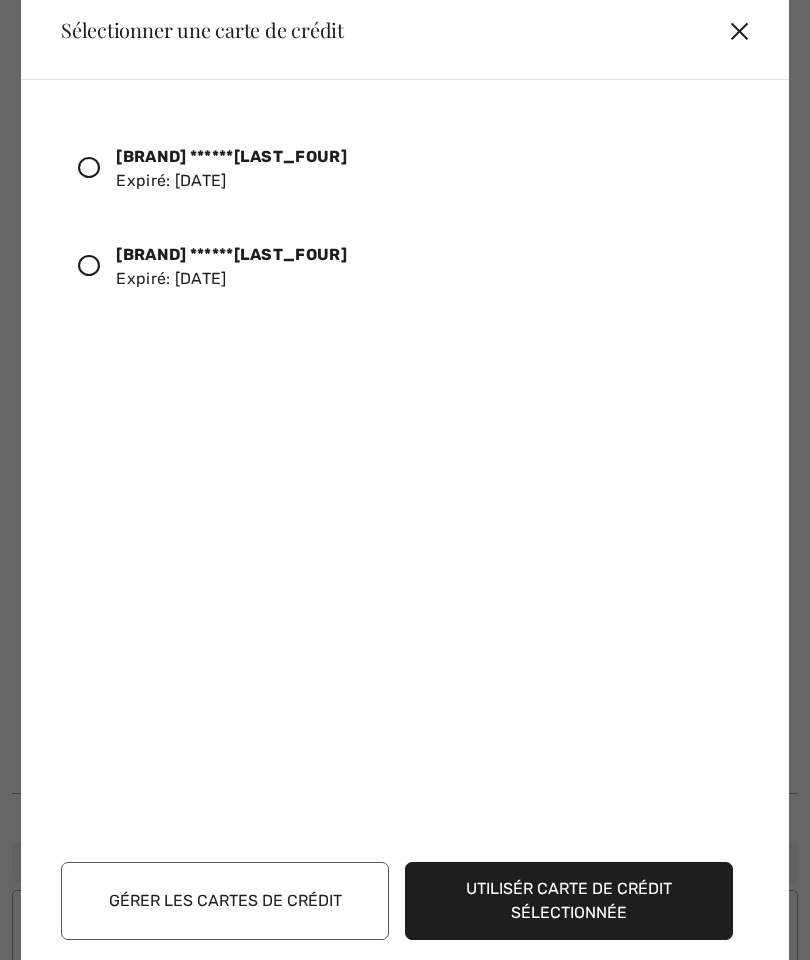scroll, scrollTop: 33, scrollLeft: 0, axis: vertical 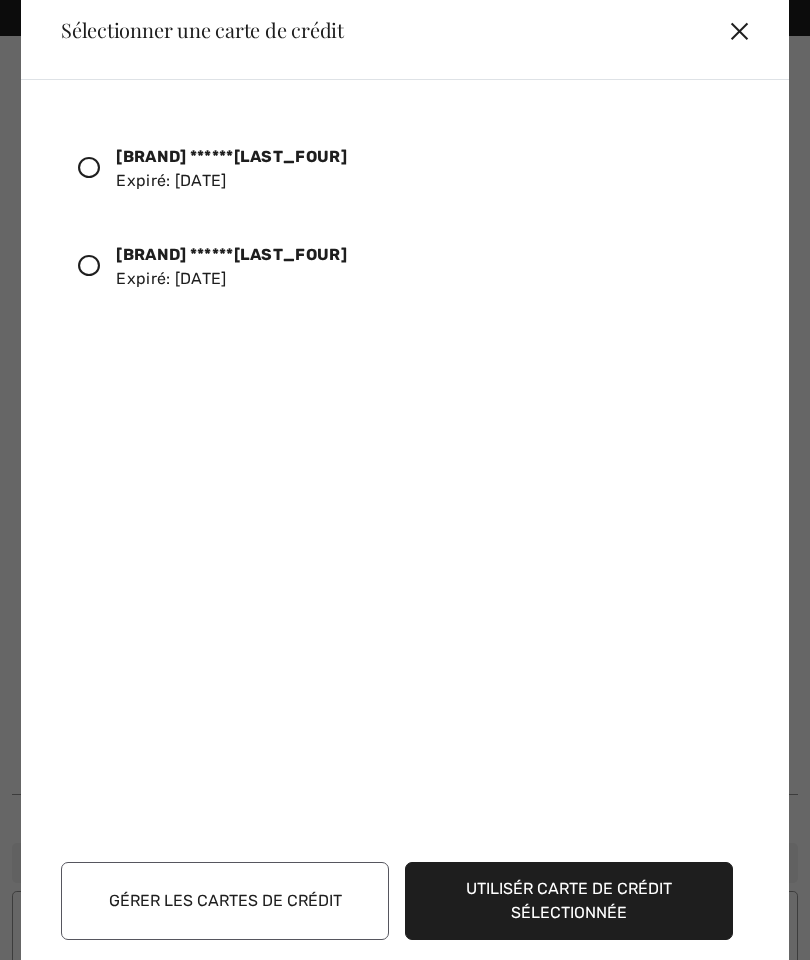 click on "Gérer les cartes de crédit" at bounding box center [225, 901] 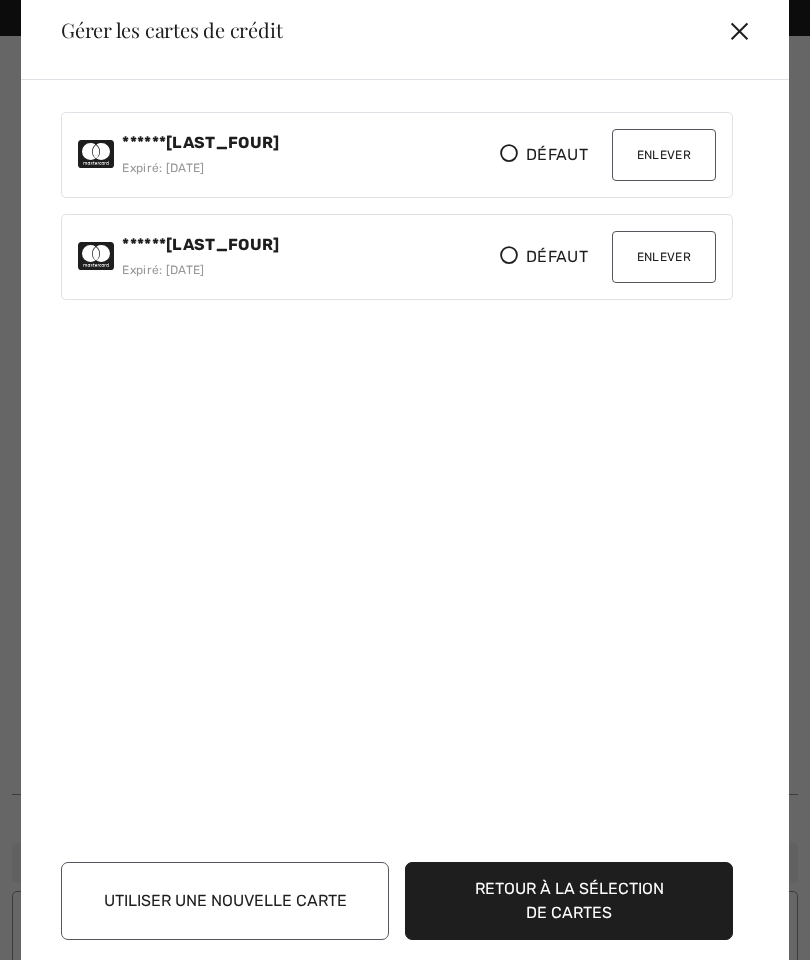 click on "Enlever" at bounding box center [664, 155] 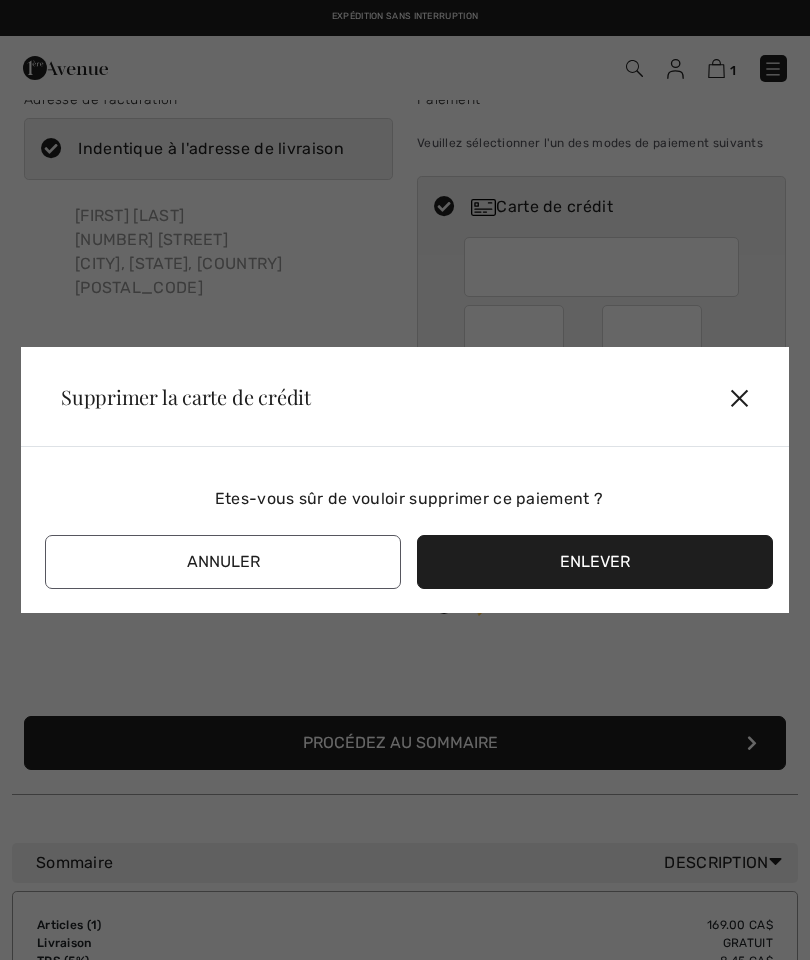 click on "Enlever" at bounding box center [595, 562] 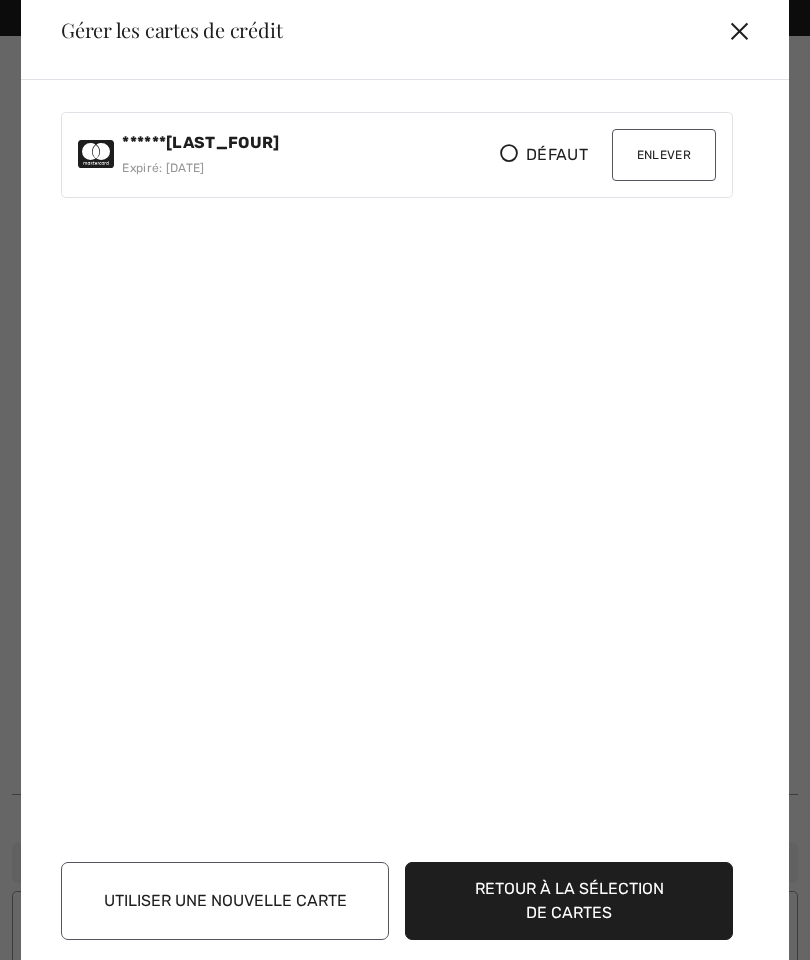 click on "Enlever" at bounding box center (664, 155) 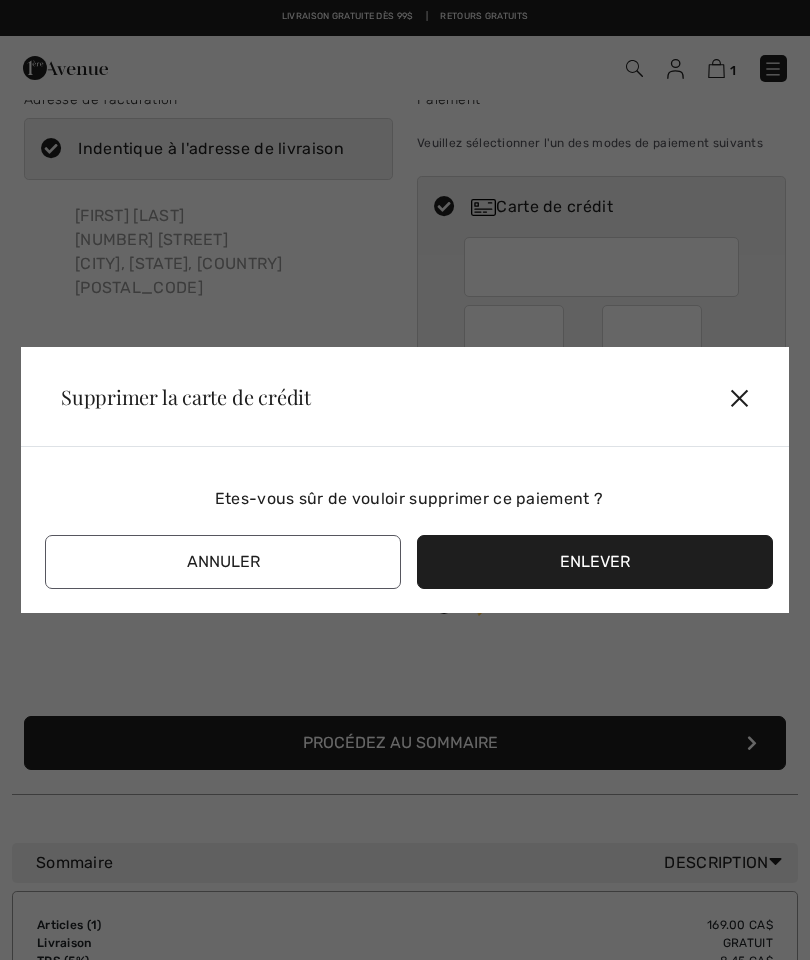 click on "Enlever" at bounding box center [595, 562] 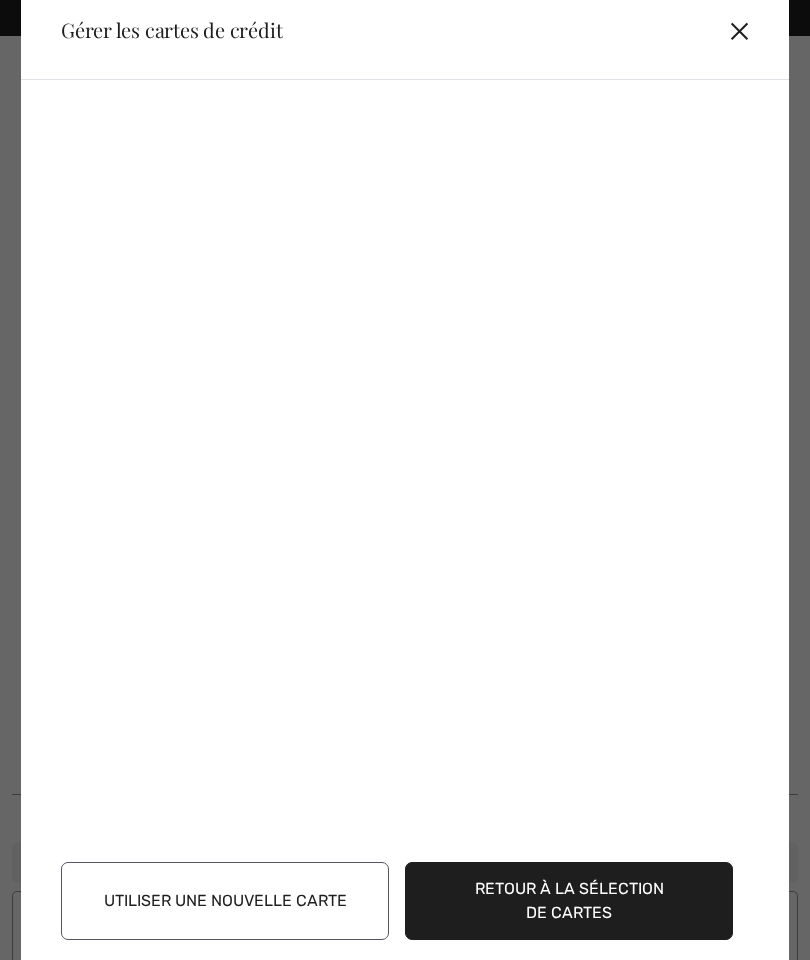 click on "Retour à la sélection de cartes" at bounding box center (569, 901) 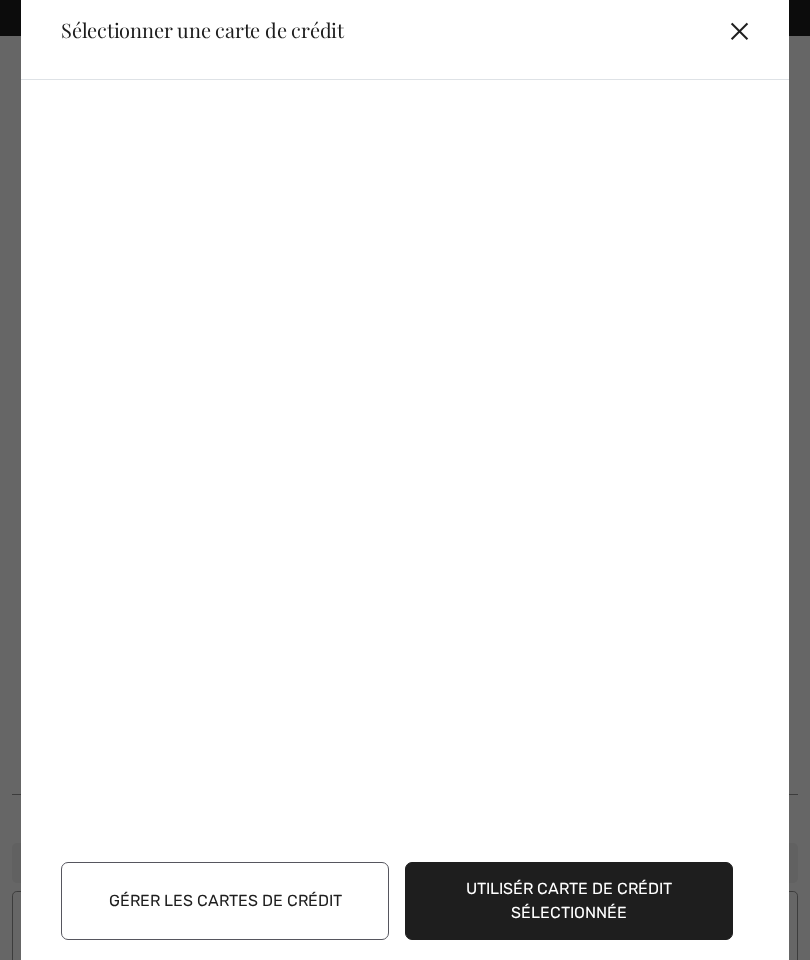 click on "Utilisér carte de crédit sélectionnée" at bounding box center [569, 901] 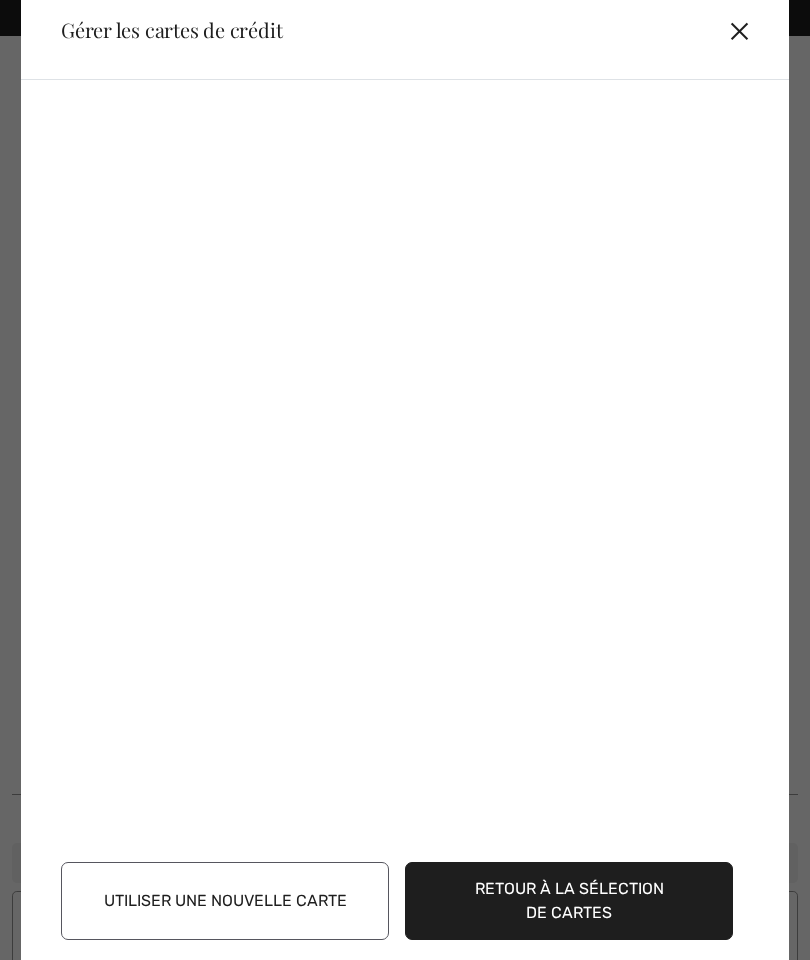 click on "Retour à la sélection de cartes" at bounding box center (569, 901) 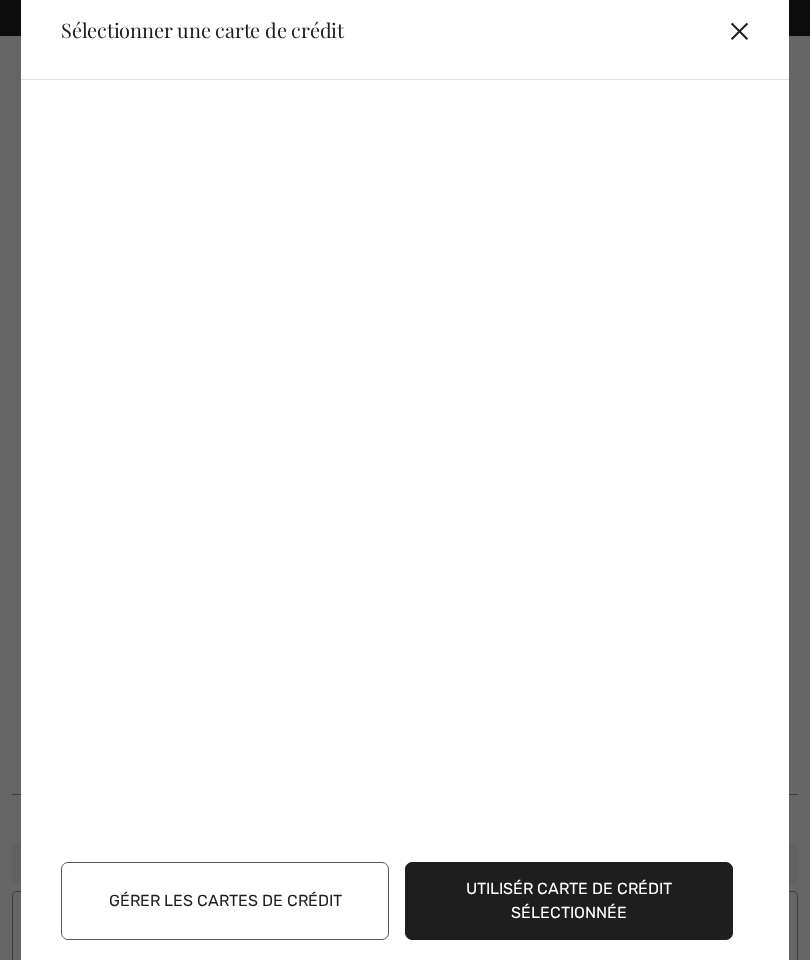 click on "✕" at bounding box center (747, 30) 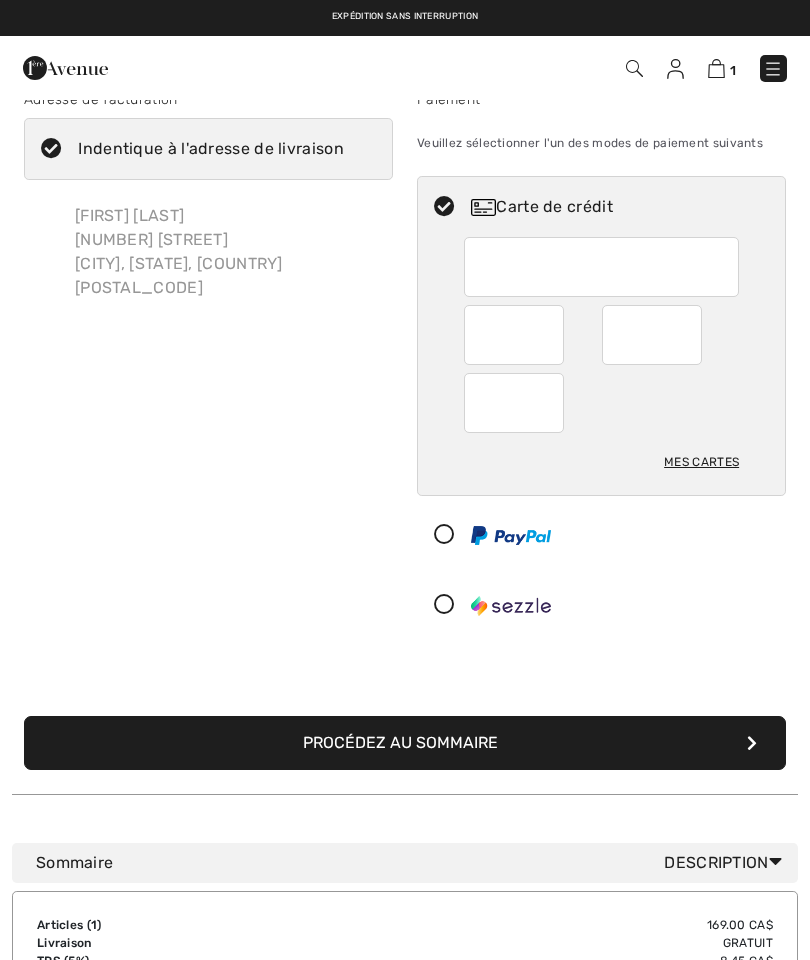 click on "Procédez au sommaire" at bounding box center (405, 743) 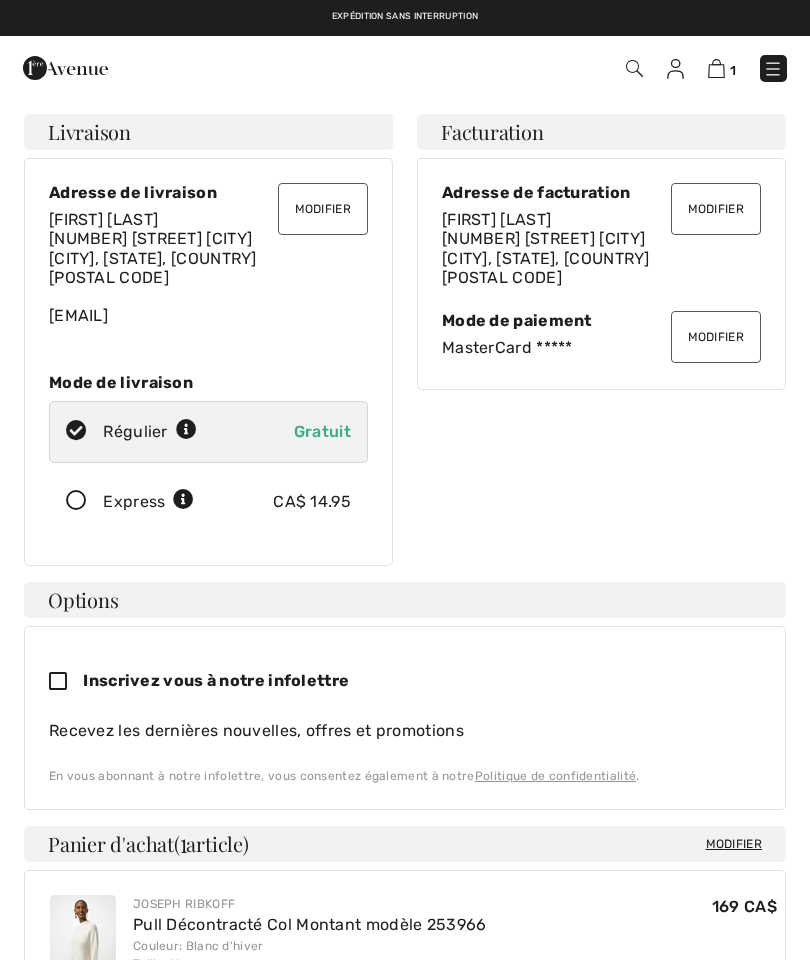 scroll, scrollTop: 0, scrollLeft: 0, axis: both 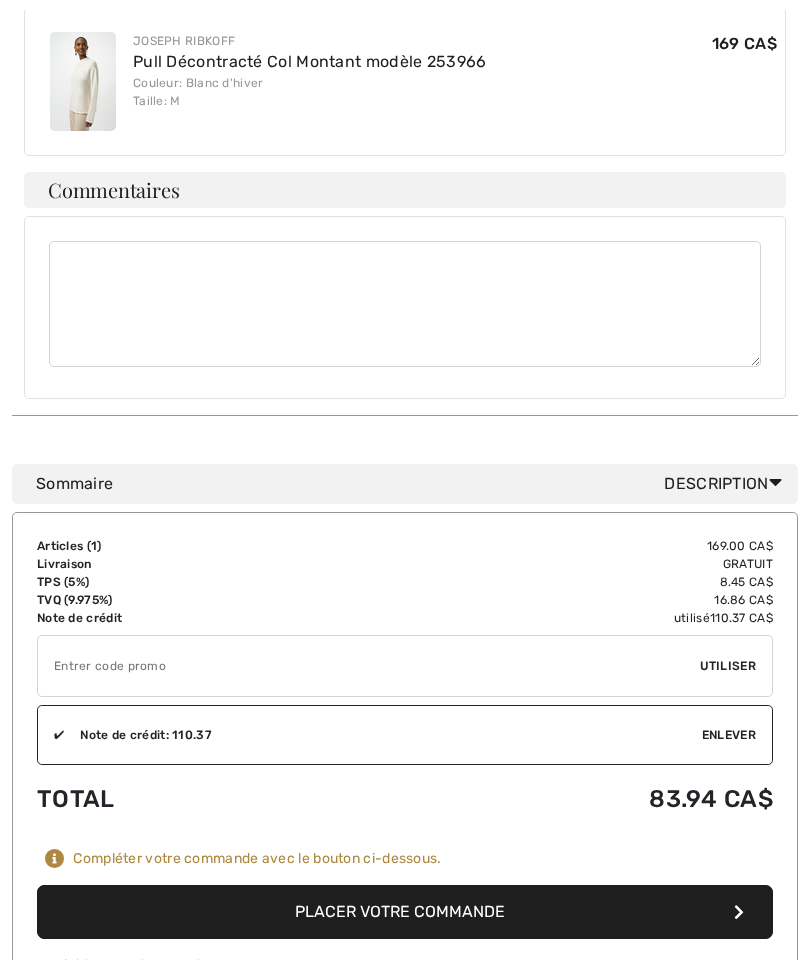 click on "Placer votre commande" at bounding box center (405, 913) 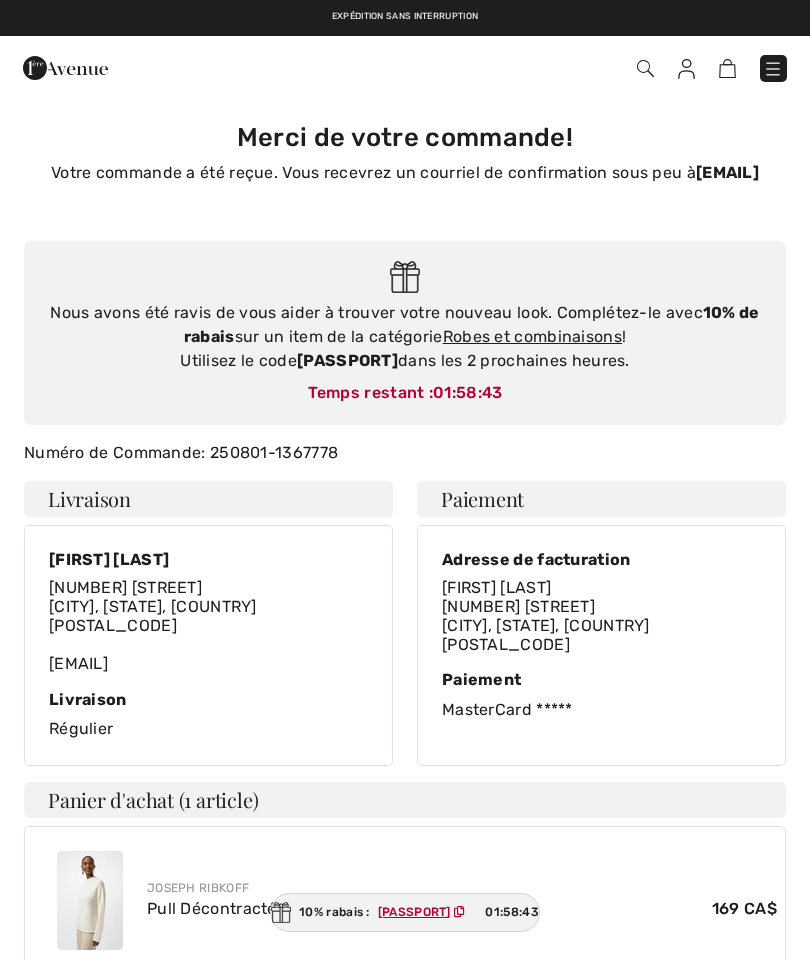 scroll, scrollTop: 0, scrollLeft: 0, axis: both 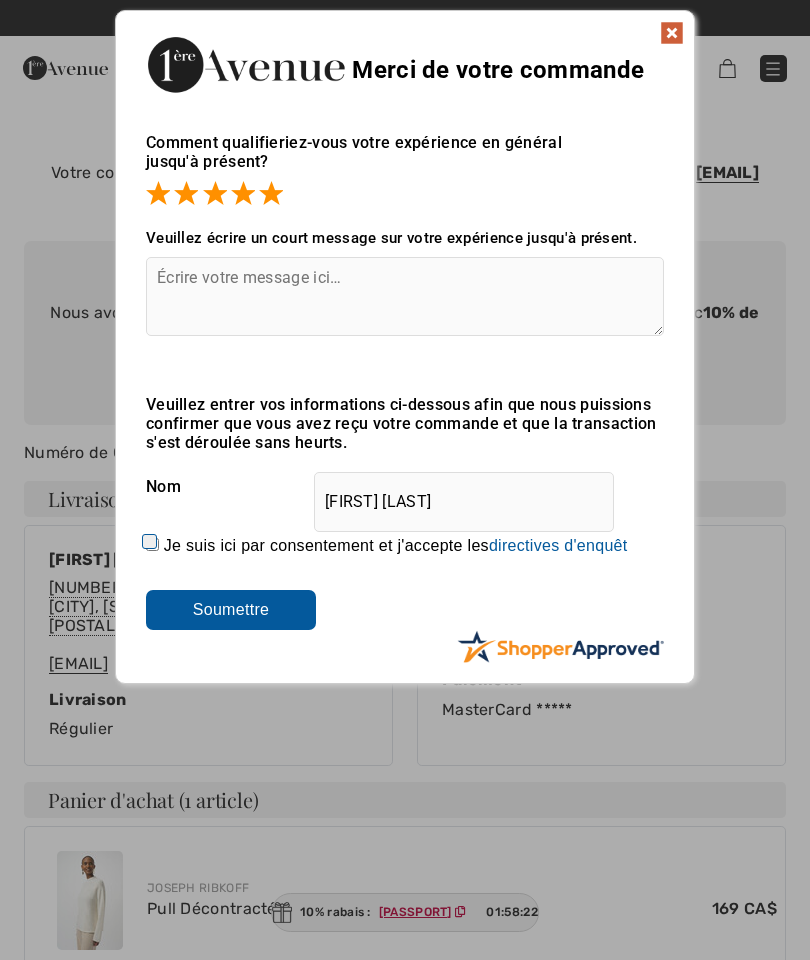 click on "Je suis ici par consentement et j'accepte les  En soumettant une évaluation, vous permettez à Shopper Approved d'afficher et de partager votre nom, évaluation et tout contenu soumis, dans le but d'aider les prochains clients de à prendre des décisions d'achats éclairées. Les renseignements personnels recueillis ou fournis en lien avec votre évaluation sont traité conformément à notre politique de confidentialité située à  https://www.shopperapproved.com/privacy.php  et est soumise également à la politique de confidentialité de . Nous ne sommes pas responsables des pratiques de confidentialité de et vous devriez évaluer le site Web de directement pour déterminer ces pratiques. Pour tout contenu soumis, vous accordez à Shopper Approved une licence non-exclusive pour utiliser, copier, modifier, effacer ou distribuer ce contenu sans compensation à votre endroit. Vous représentez et garantissez également que: Vous êtes un client actif et payant de . directives d'enquêt" at bounding box center (152, 544) 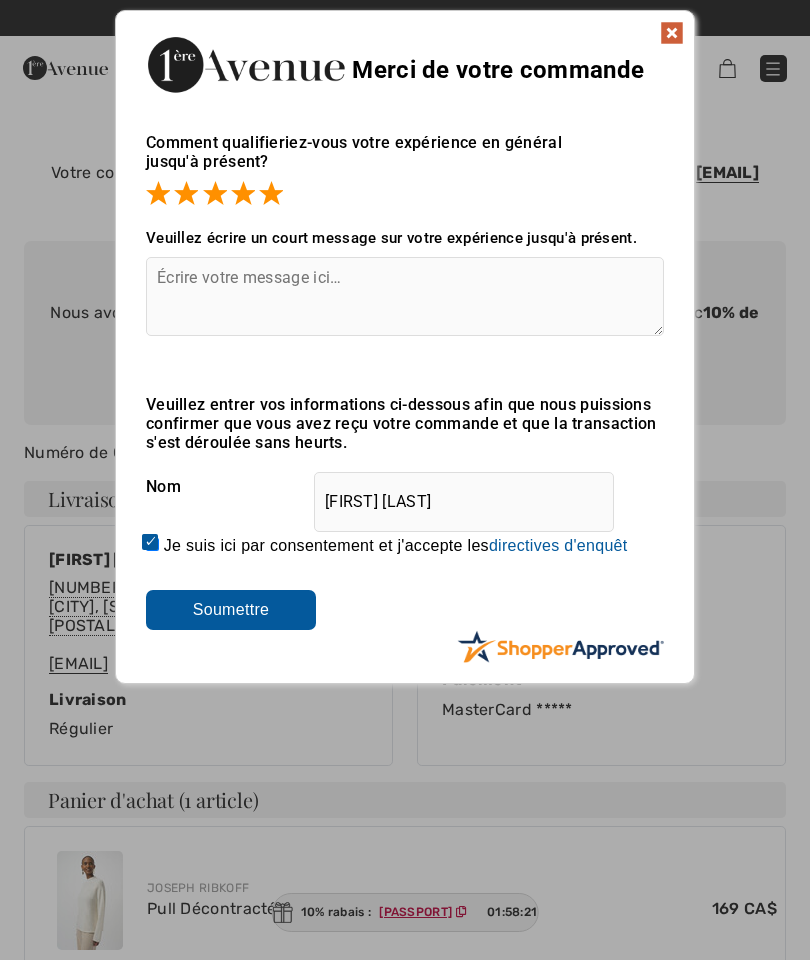 click on "Soumettre" at bounding box center [231, 610] 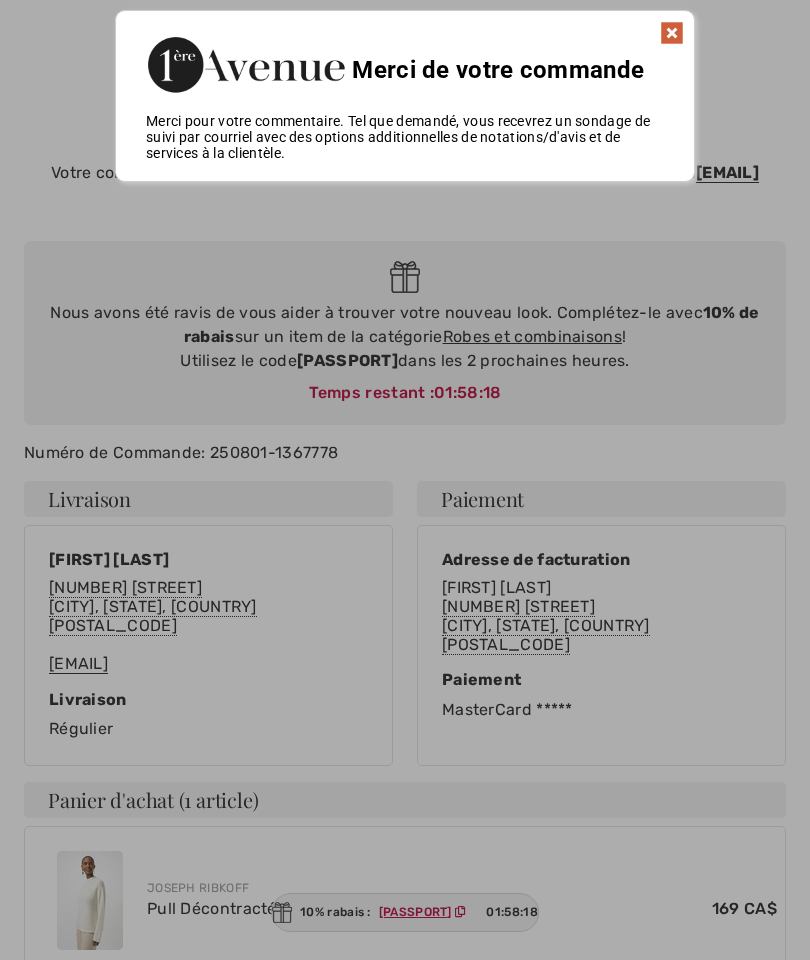 scroll, scrollTop: 3, scrollLeft: 0, axis: vertical 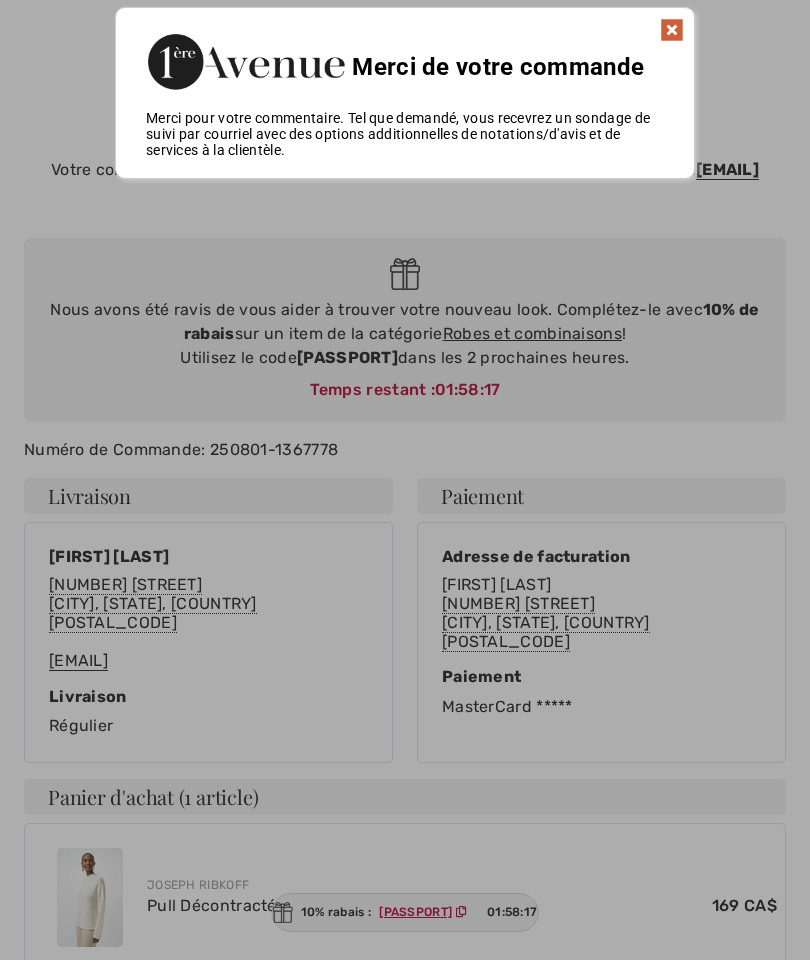 click at bounding box center [672, 30] 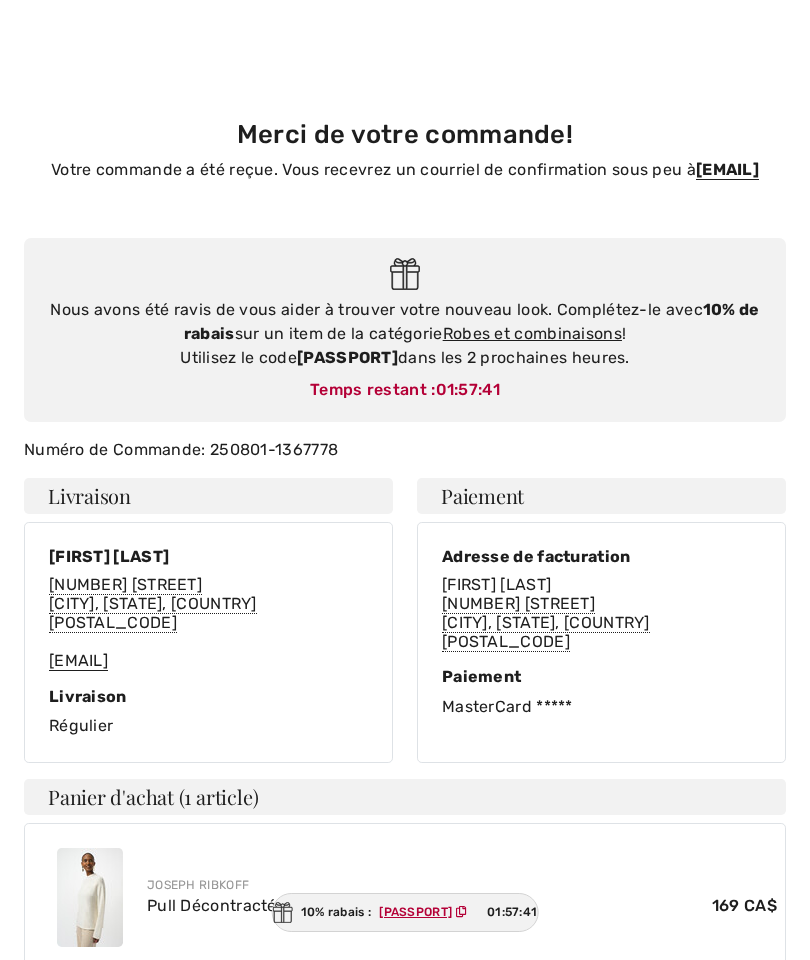 scroll, scrollTop: 0, scrollLeft: 0, axis: both 